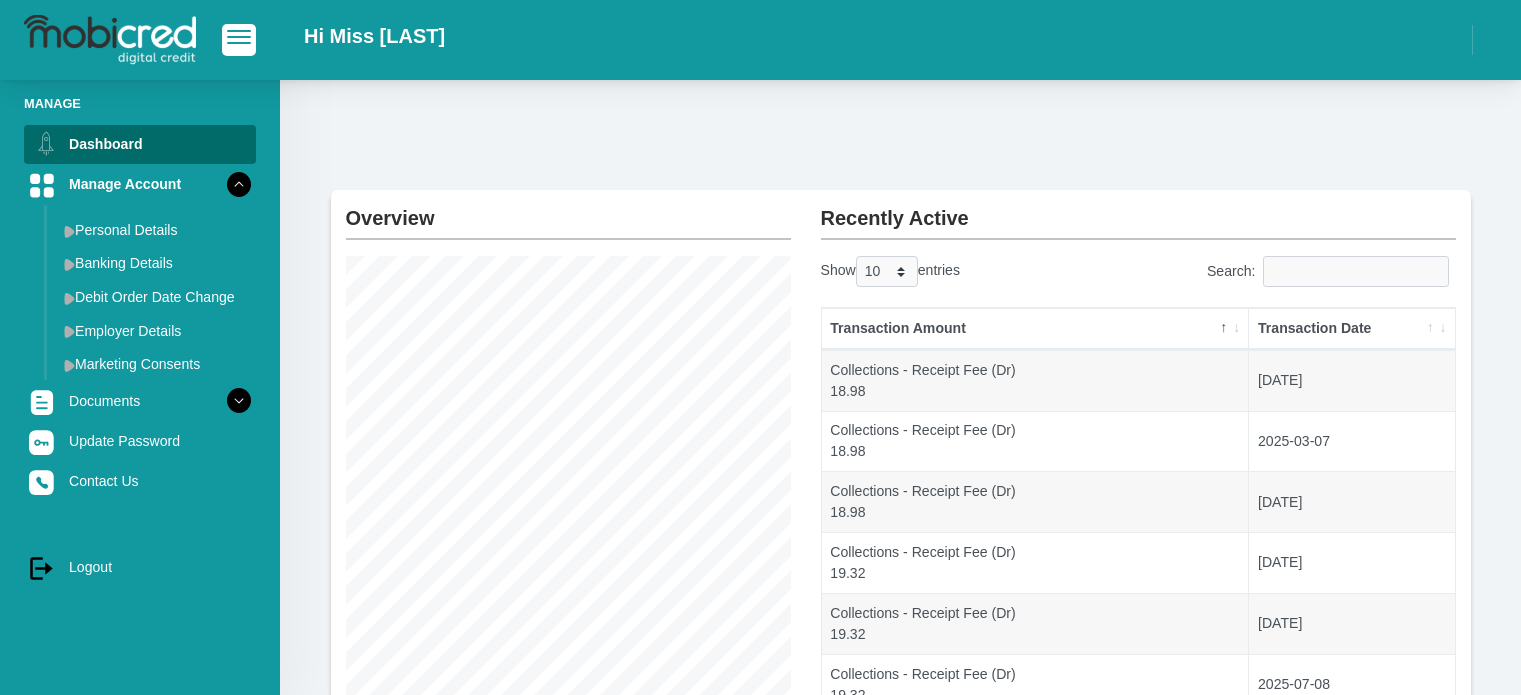 scroll, scrollTop: 0, scrollLeft: 0, axis: both 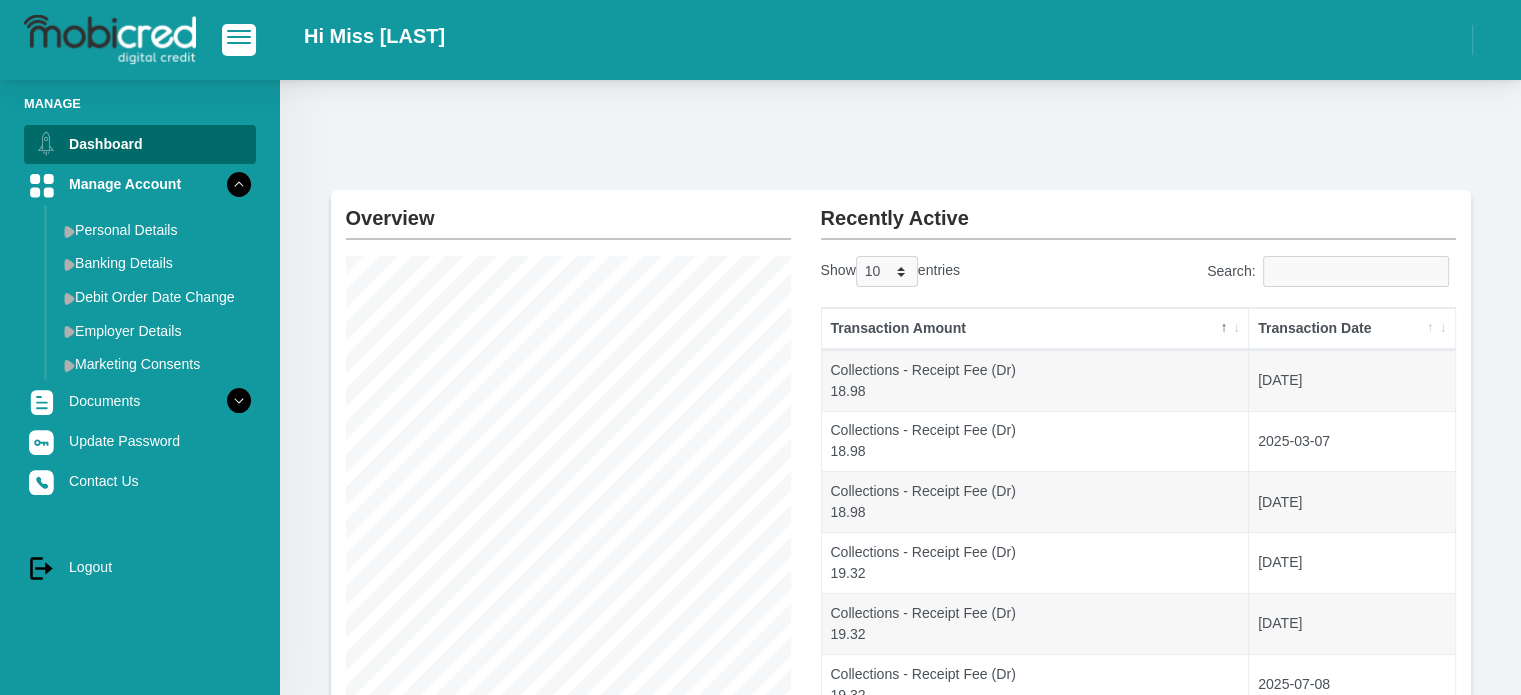 click at bounding box center [239, 37] 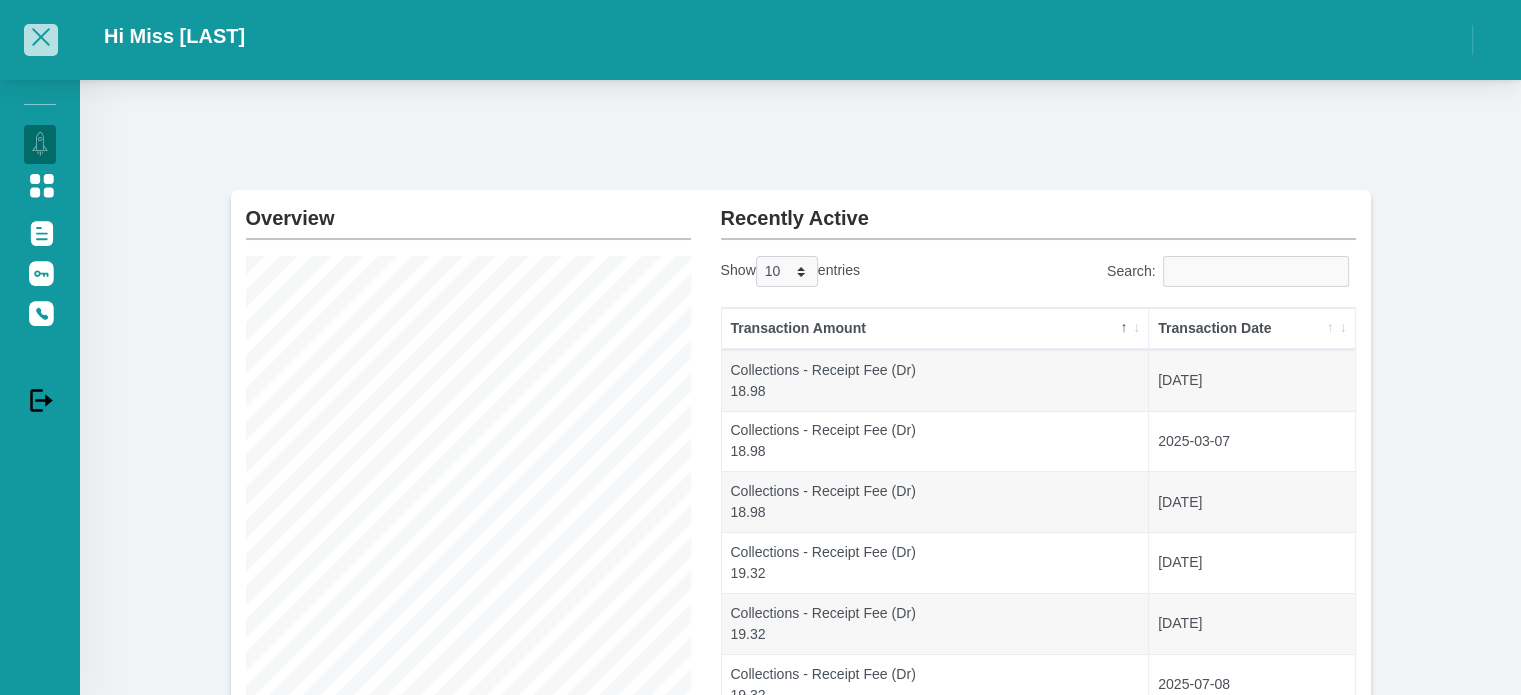 click at bounding box center [41, 39] 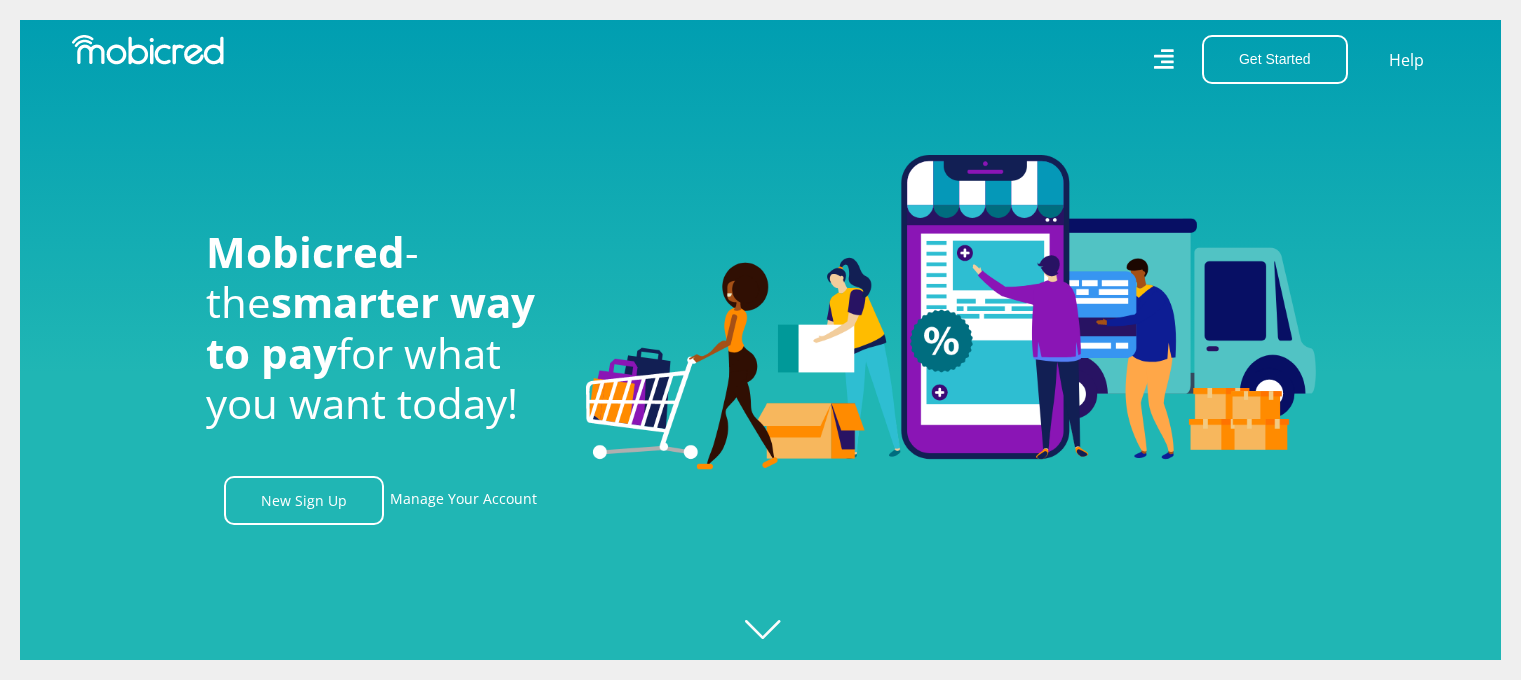 scroll, scrollTop: 0, scrollLeft: 0, axis: both 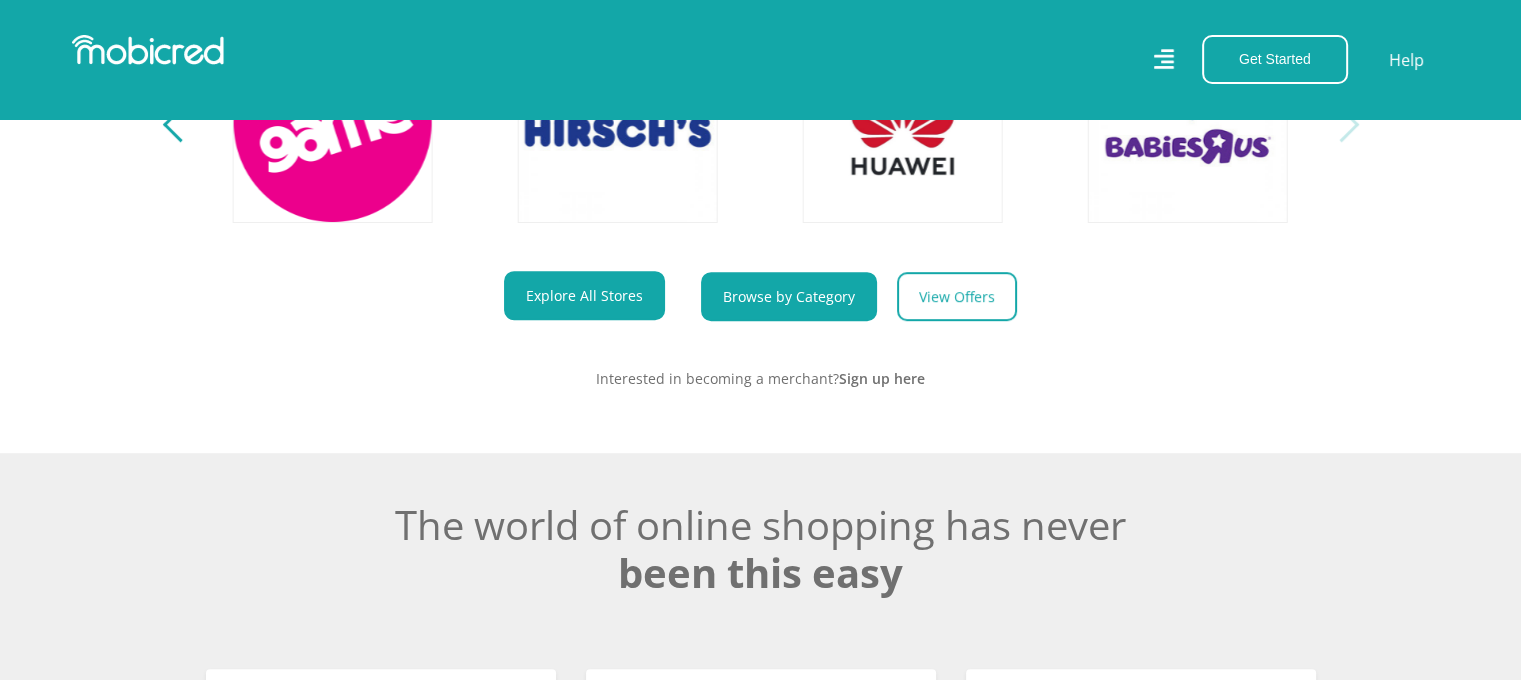 click on "Browse by
Category" at bounding box center [789, 296] 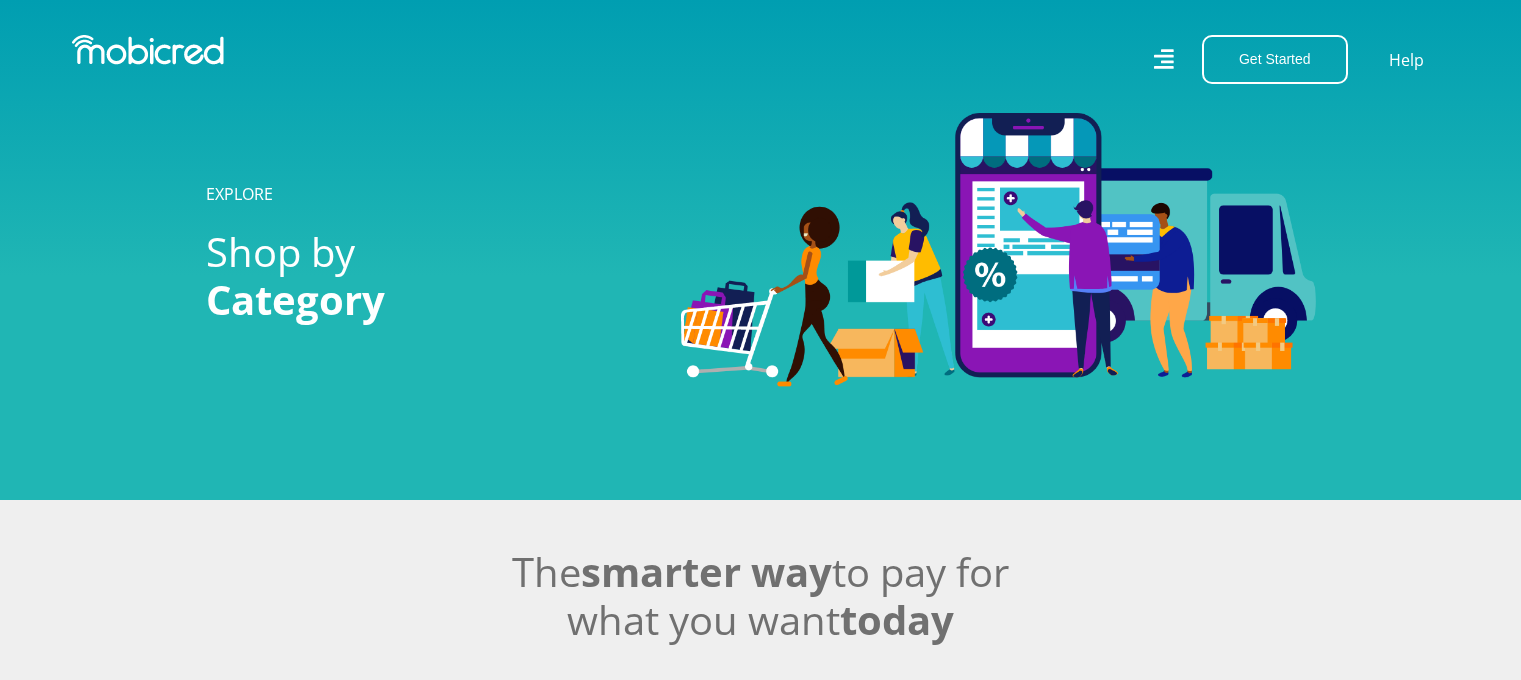 scroll, scrollTop: 0, scrollLeft: 0, axis: both 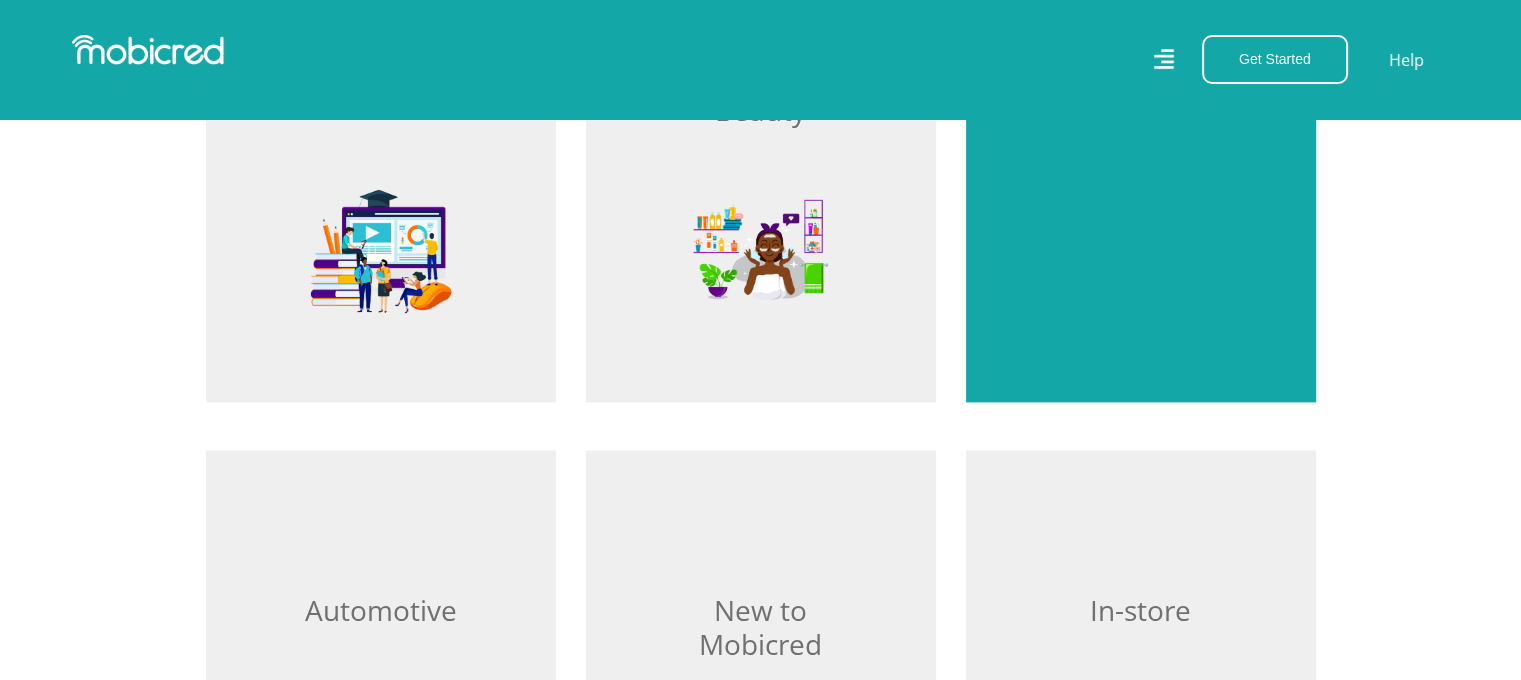 click on "Browse Groceries" at bounding box center [1141, 159] 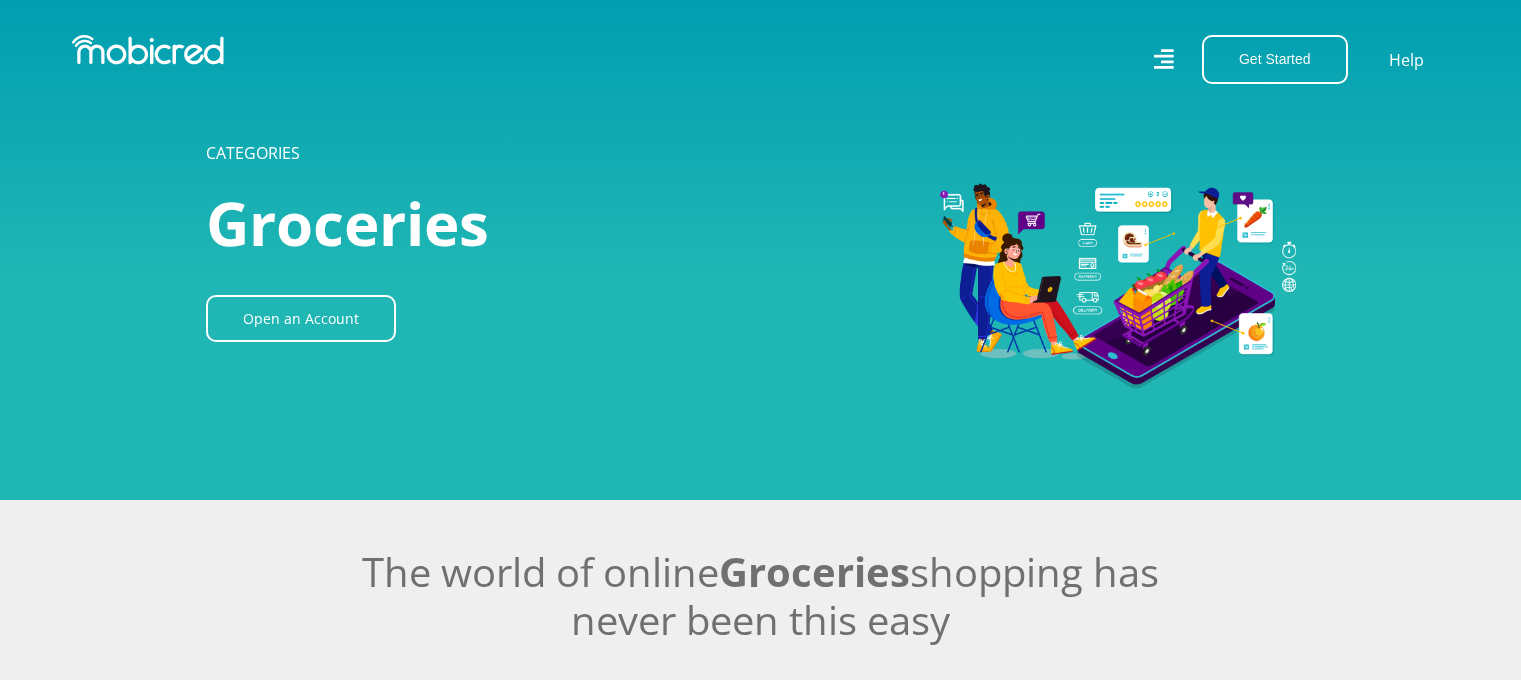 scroll, scrollTop: 0, scrollLeft: 0, axis: both 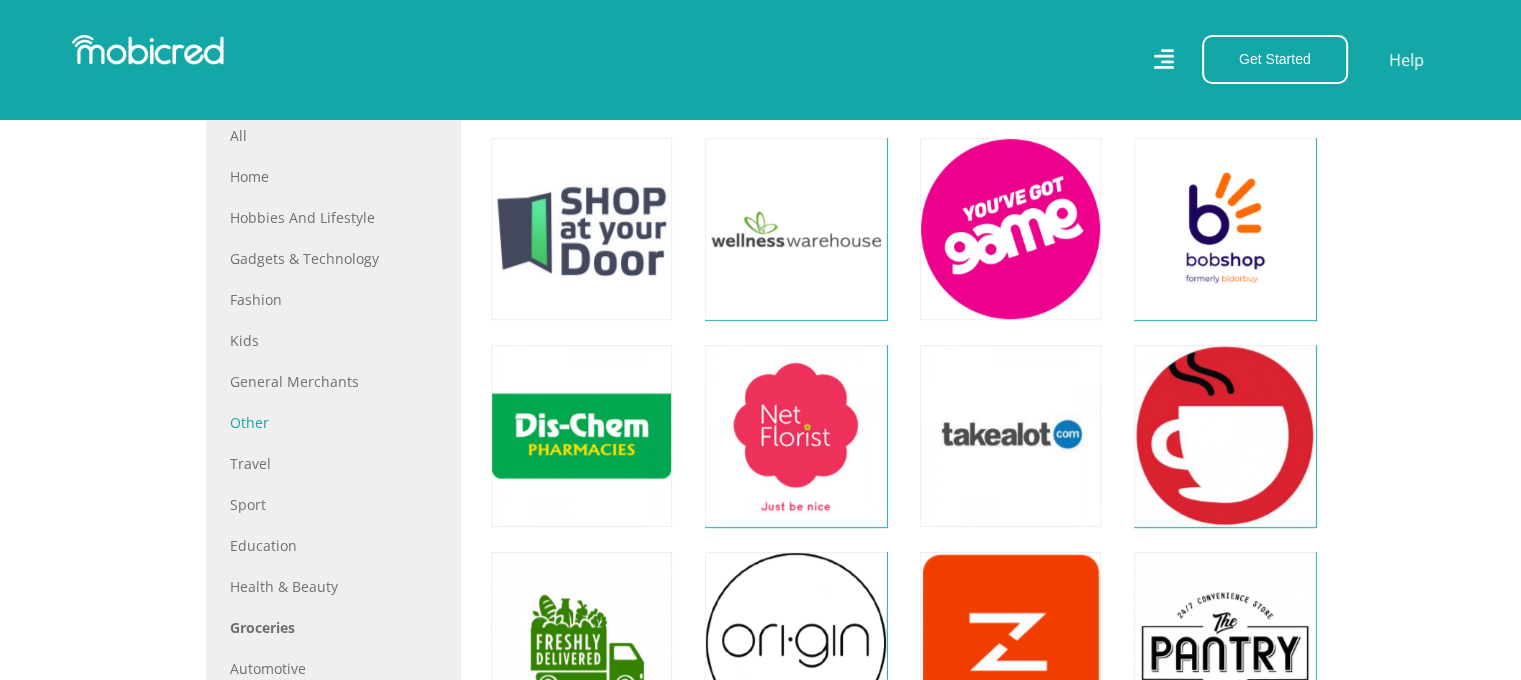 click on "Other" at bounding box center (333, 422) 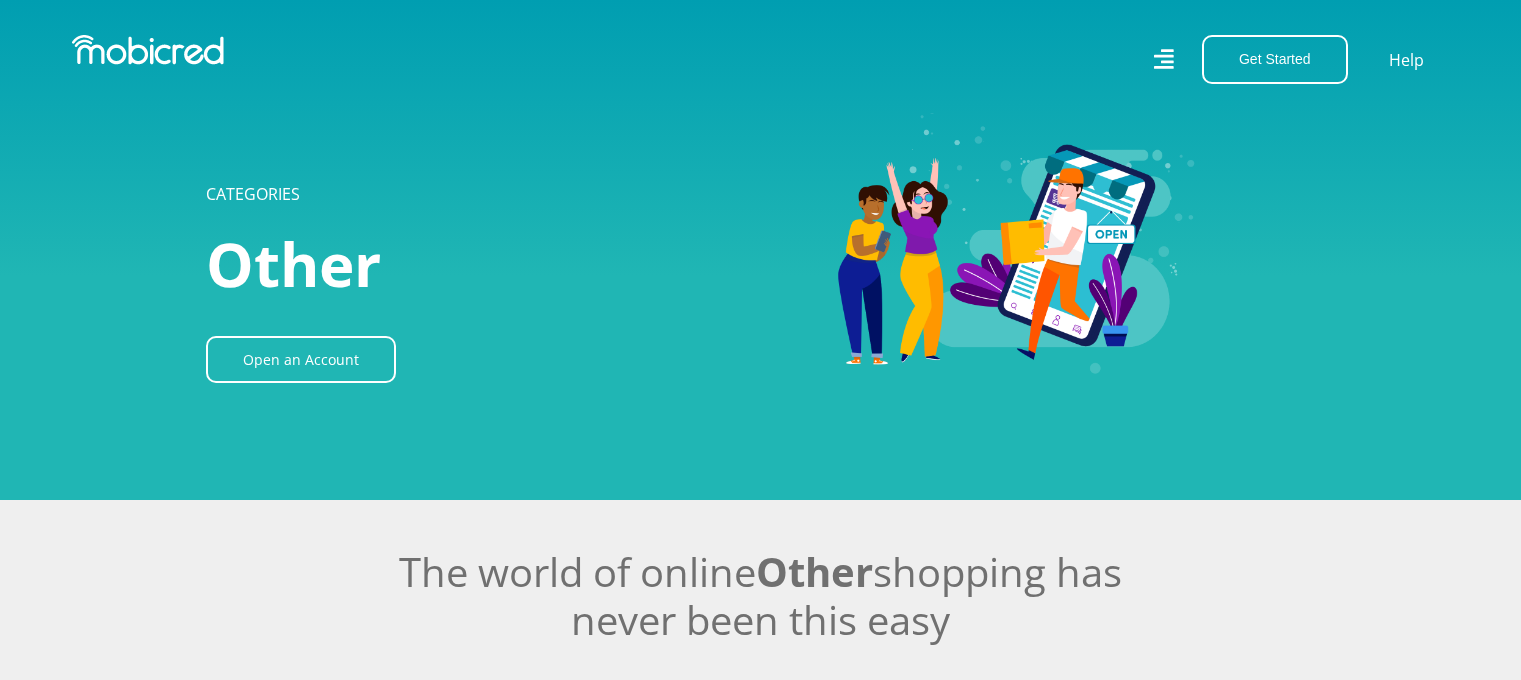 scroll, scrollTop: 0, scrollLeft: 0, axis: both 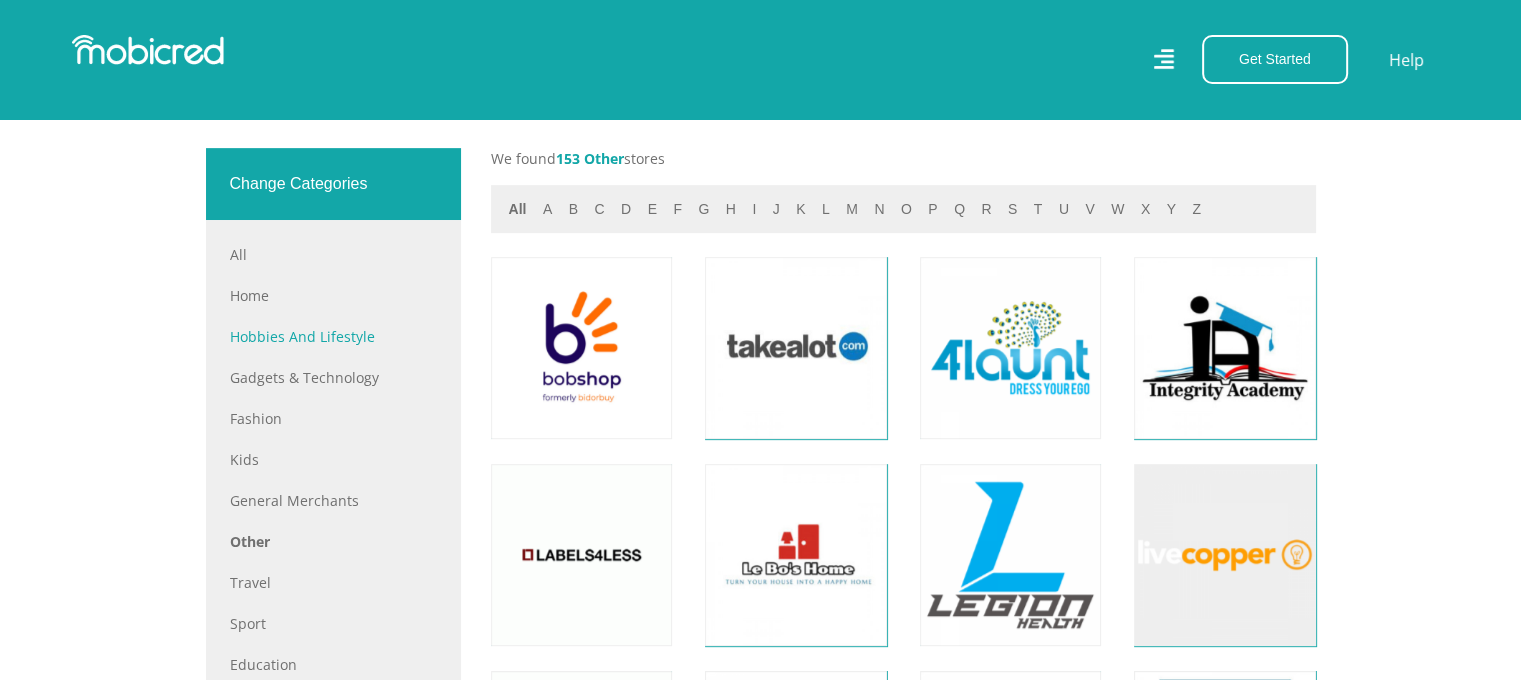 click on "Hobbies and Lifestyle" at bounding box center (333, 336) 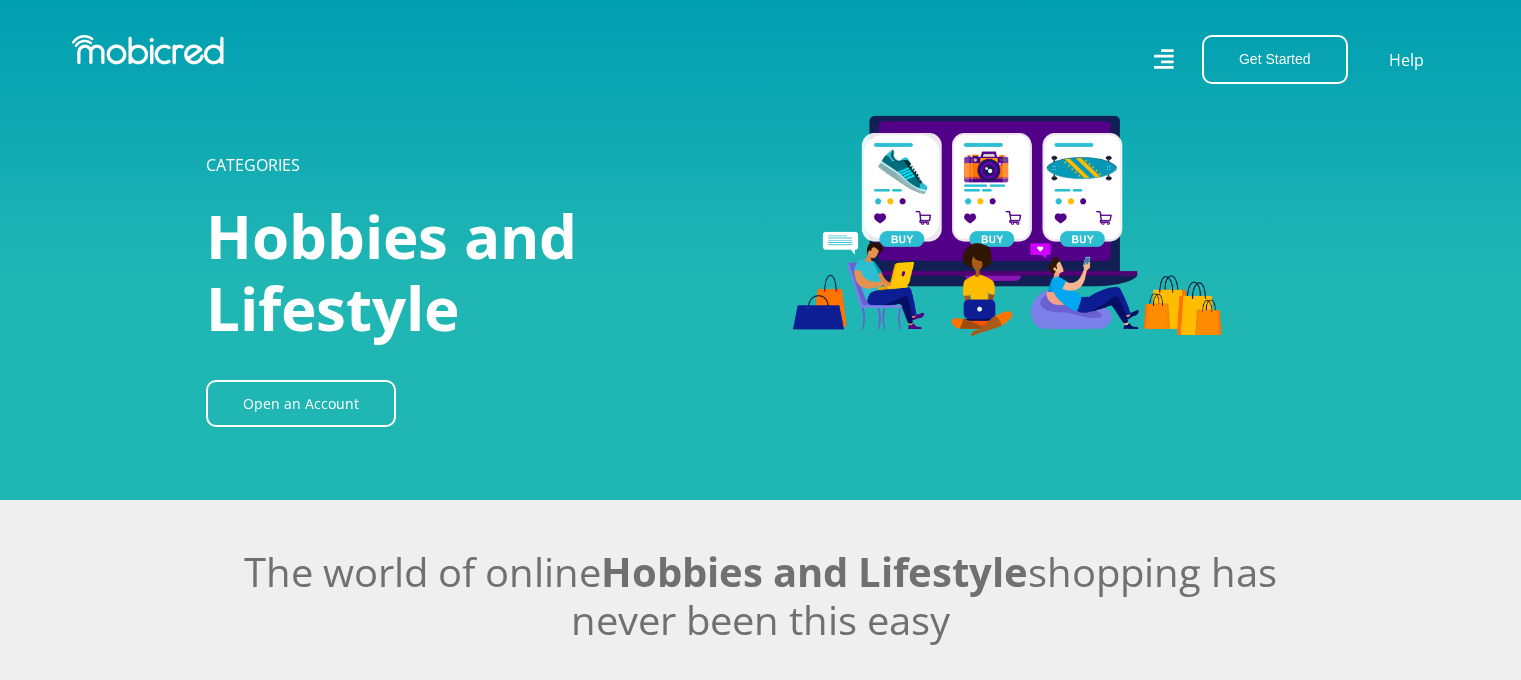 scroll, scrollTop: 0, scrollLeft: 0, axis: both 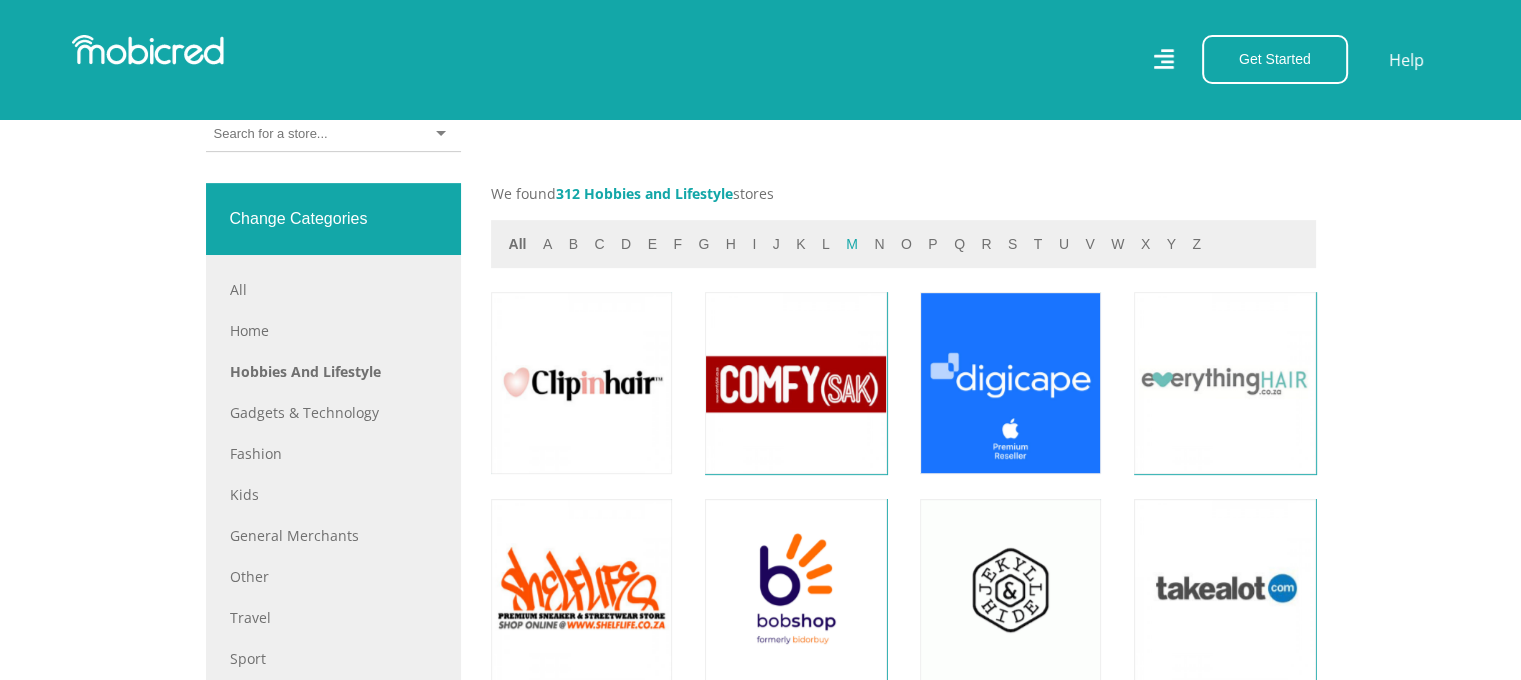 click on "m" at bounding box center [852, 244] 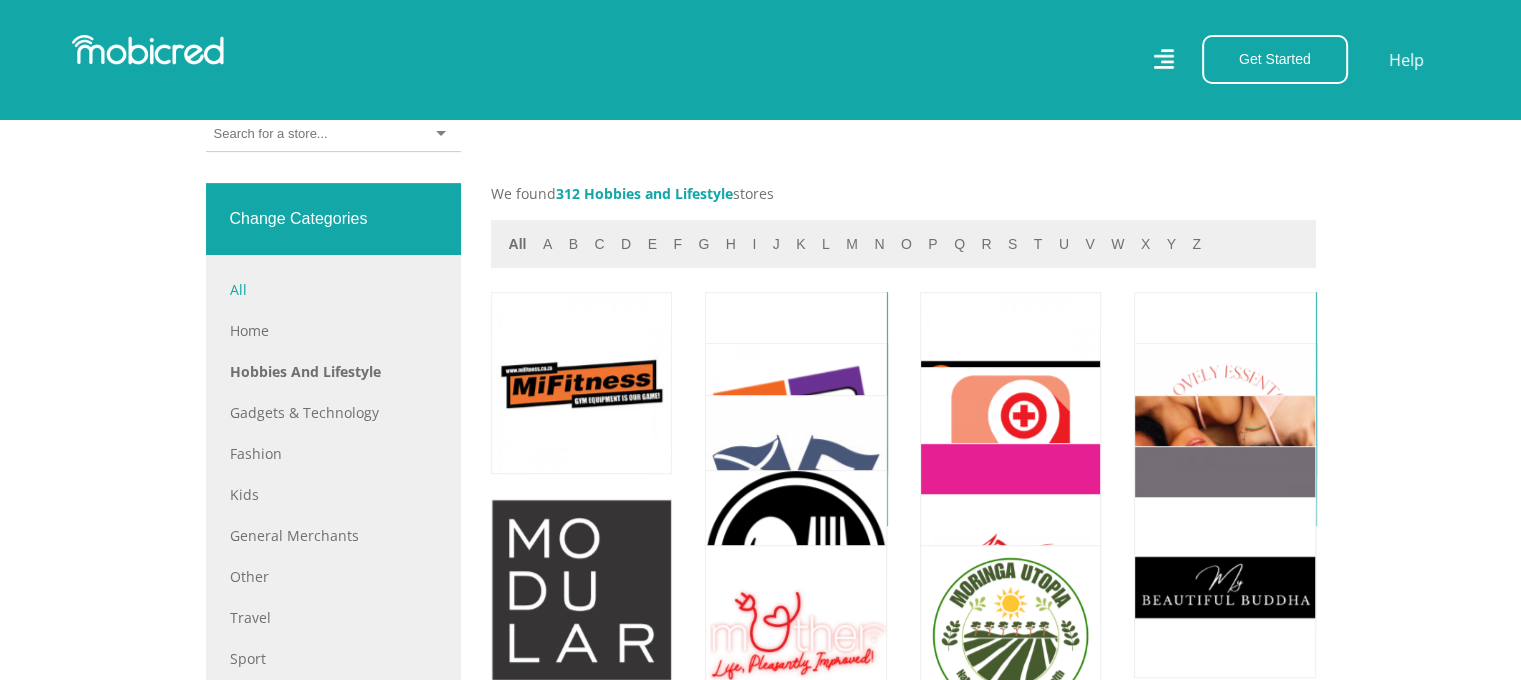 click on "All" at bounding box center [333, 289] 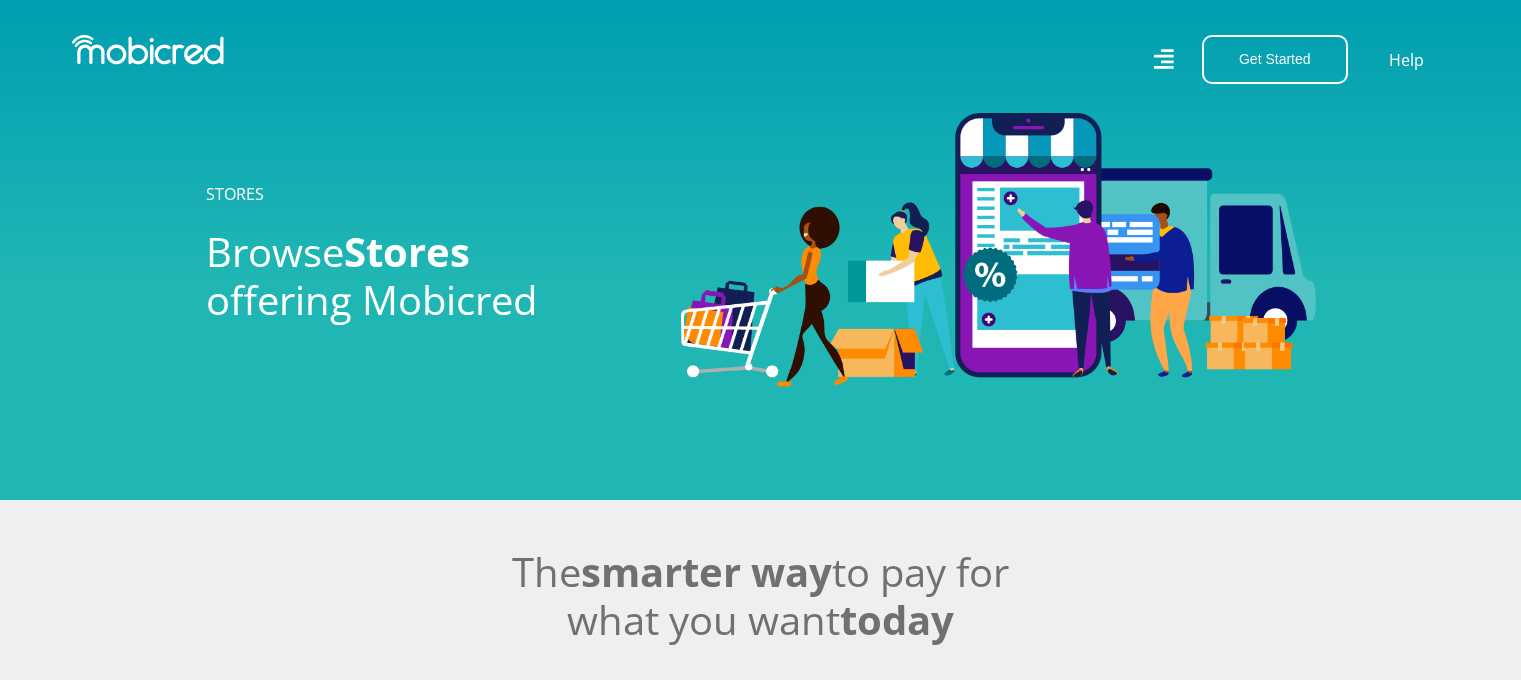 scroll, scrollTop: 0, scrollLeft: 0, axis: both 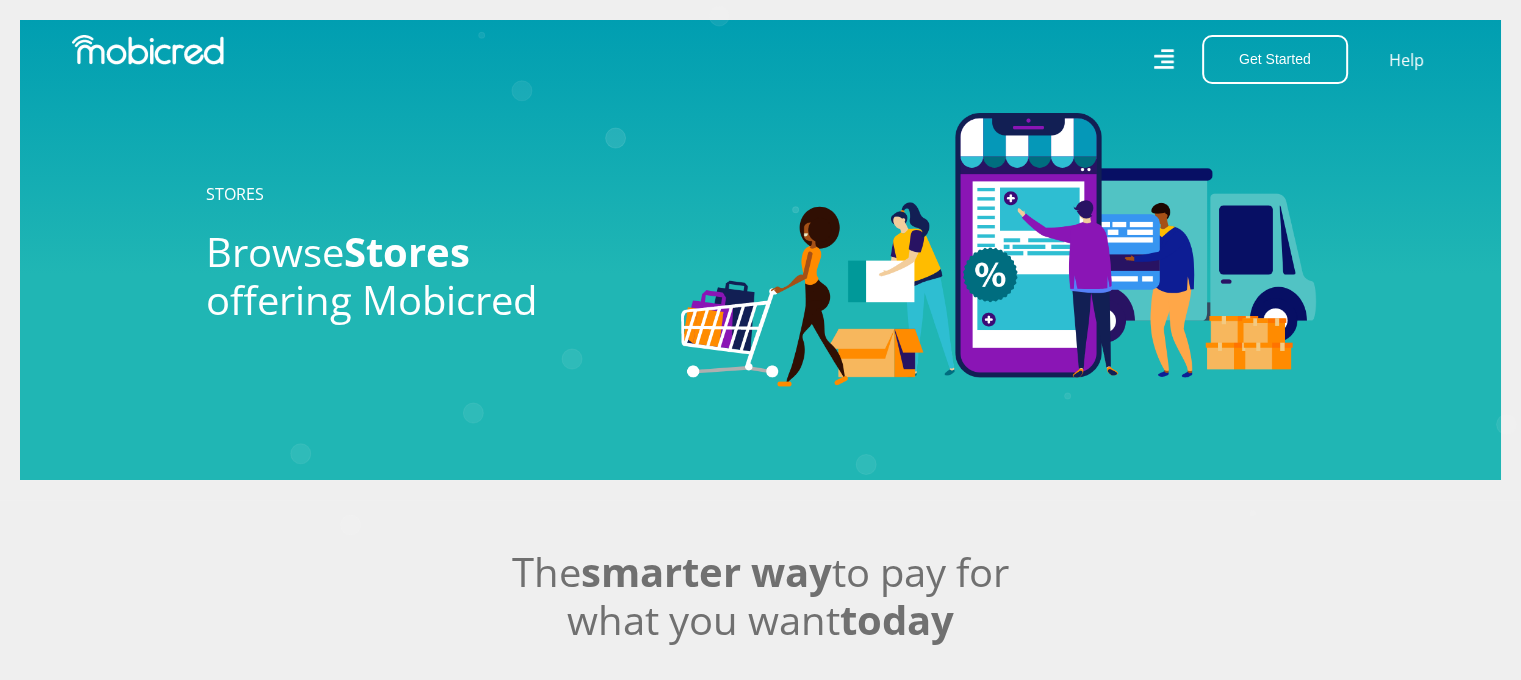click 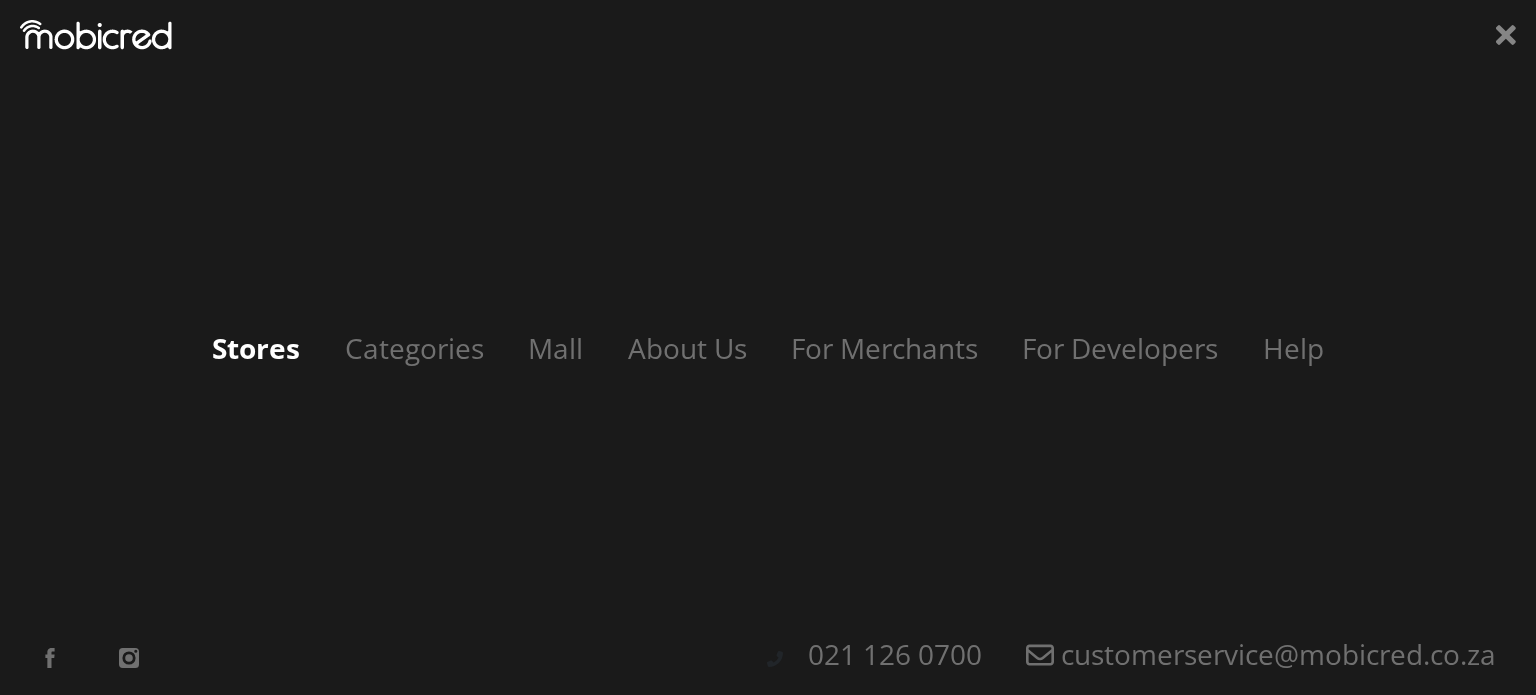 click on "Stores" at bounding box center [256, 348] 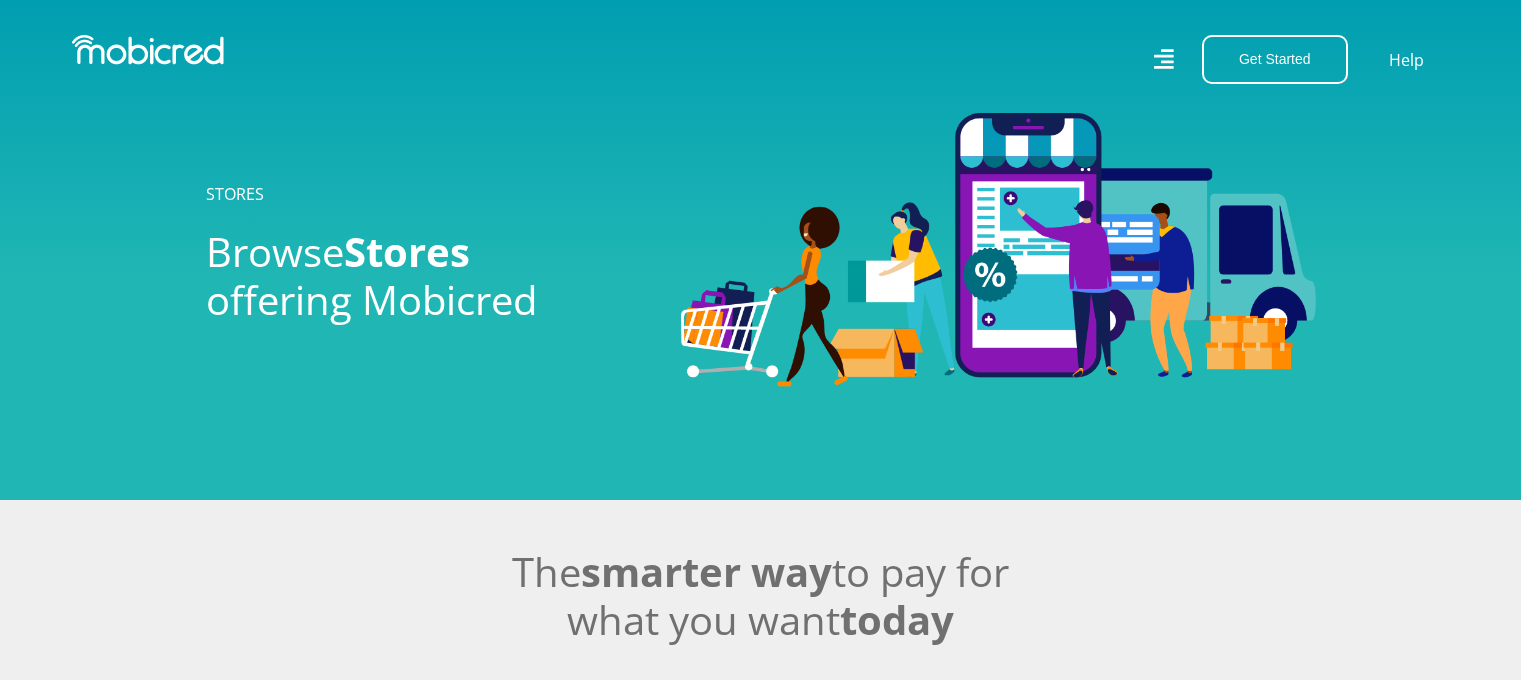 scroll, scrollTop: 0, scrollLeft: 0, axis: both 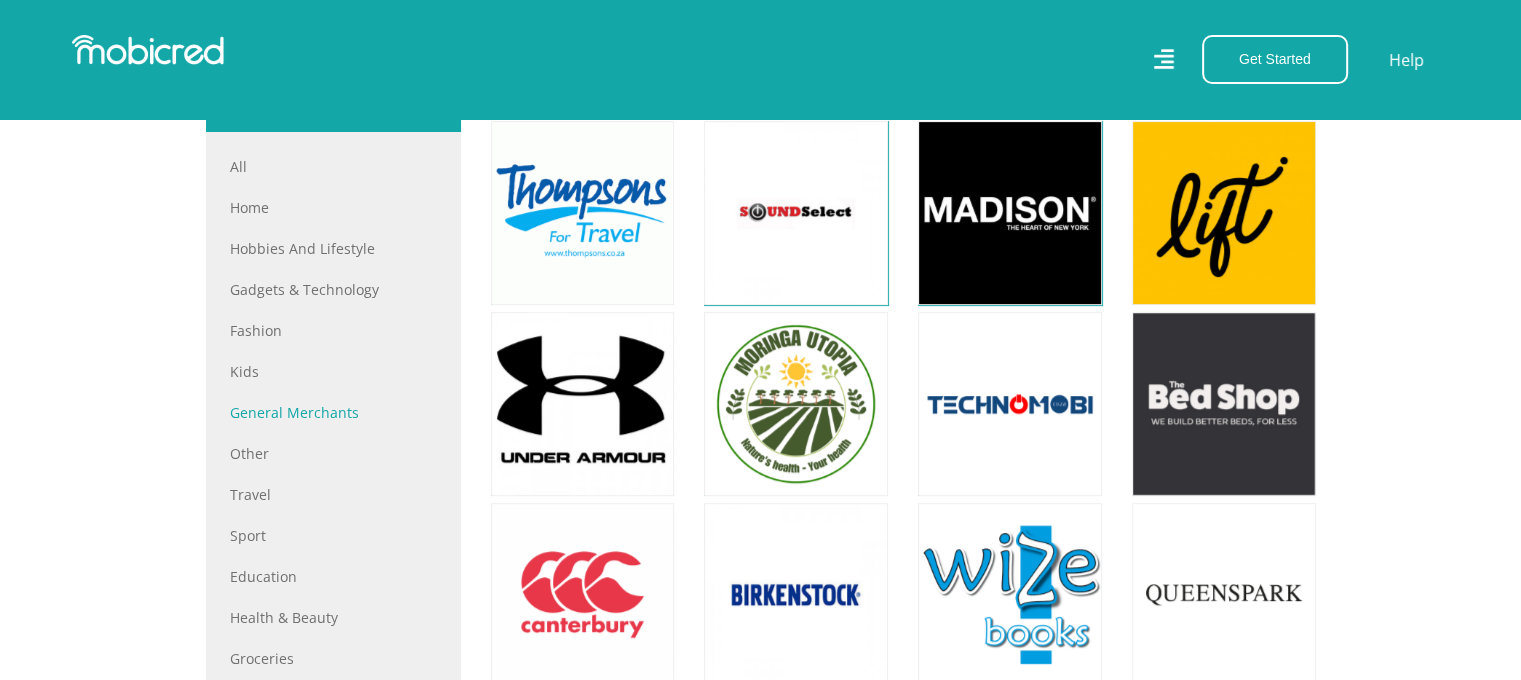 click on "General Merchants" at bounding box center [333, 412] 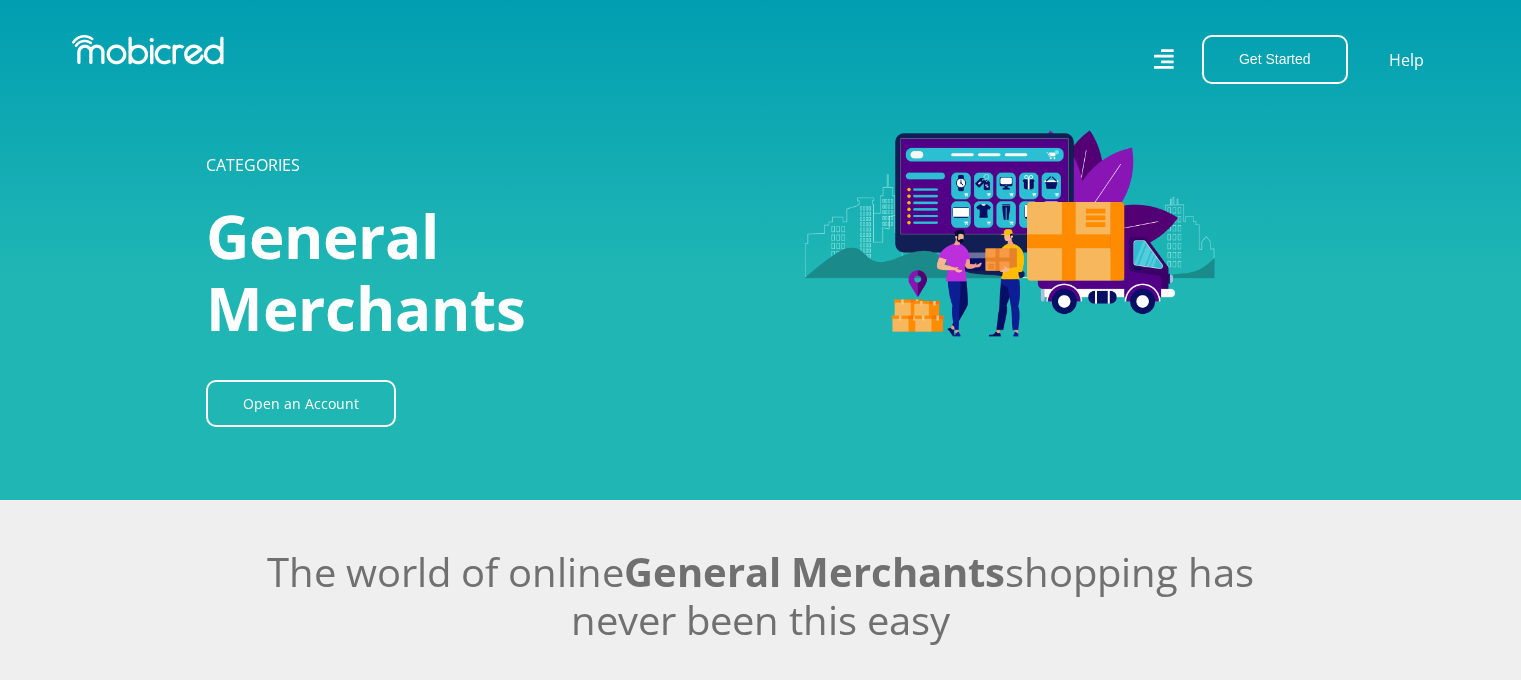 scroll, scrollTop: 0, scrollLeft: 0, axis: both 